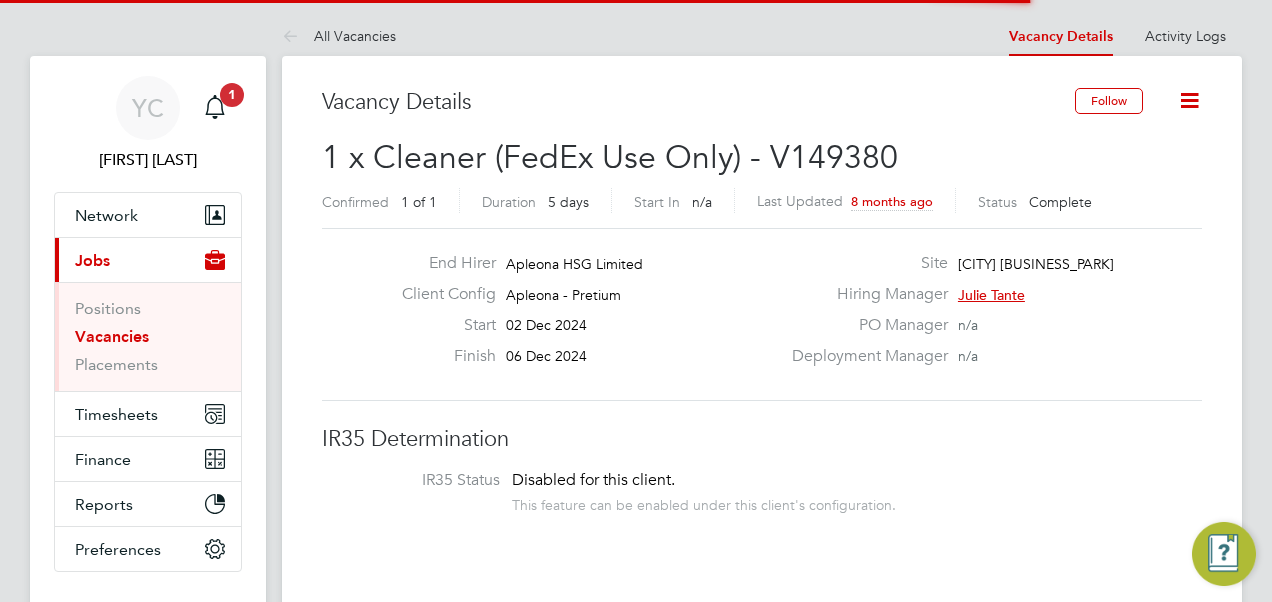 scroll, scrollTop: 0, scrollLeft: 0, axis: both 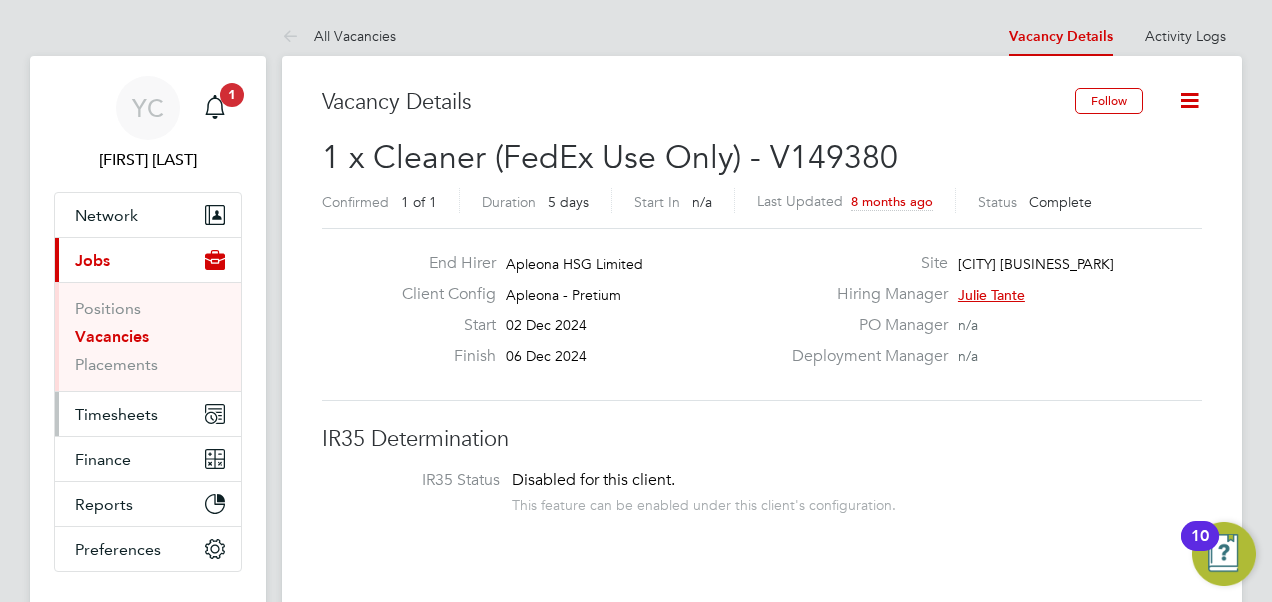 click on "Timesheets" at bounding box center [148, 414] 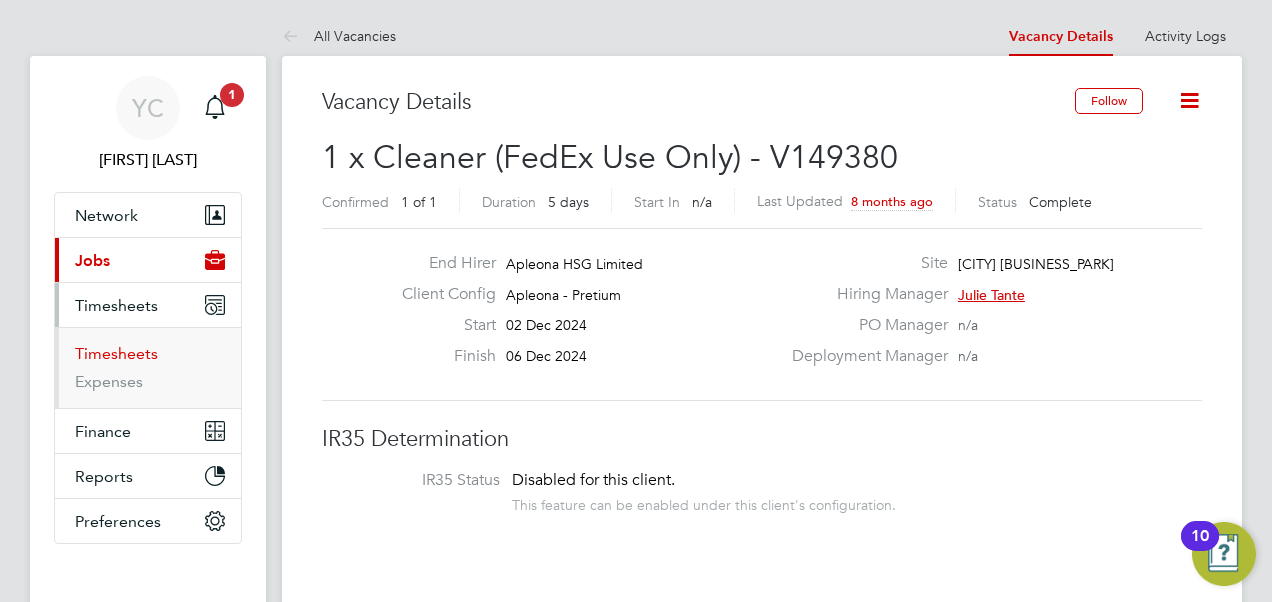 click on "Timesheets" at bounding box center (116, 353) 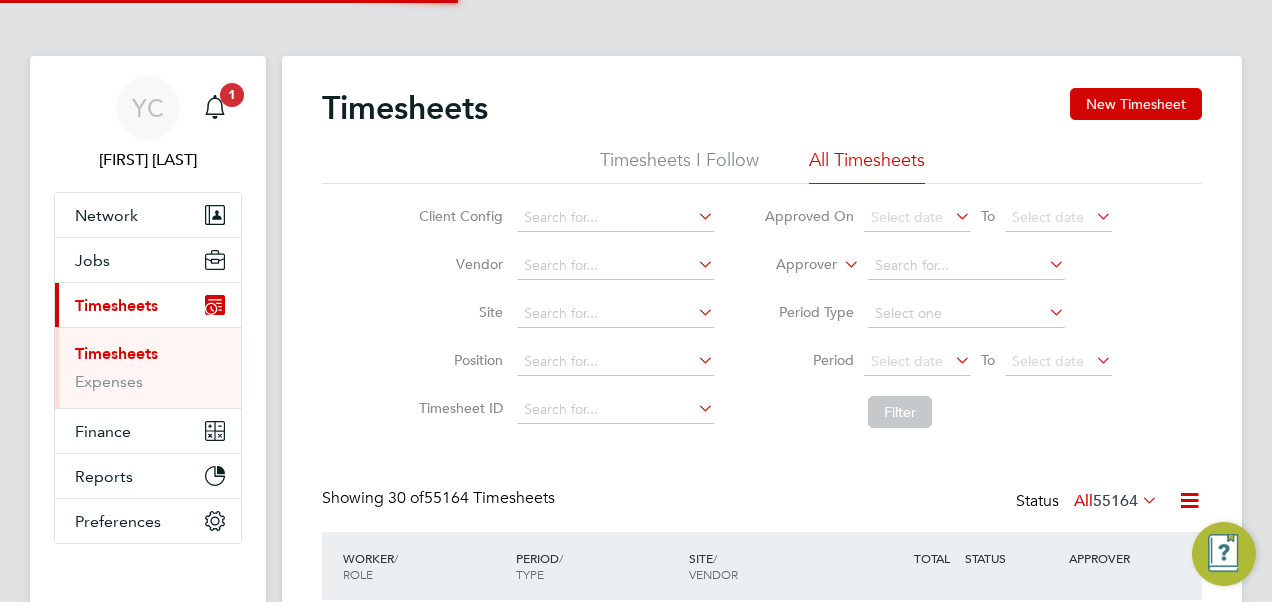 scroll, scrollTop: 10, scrollLeft: 10, axis: both 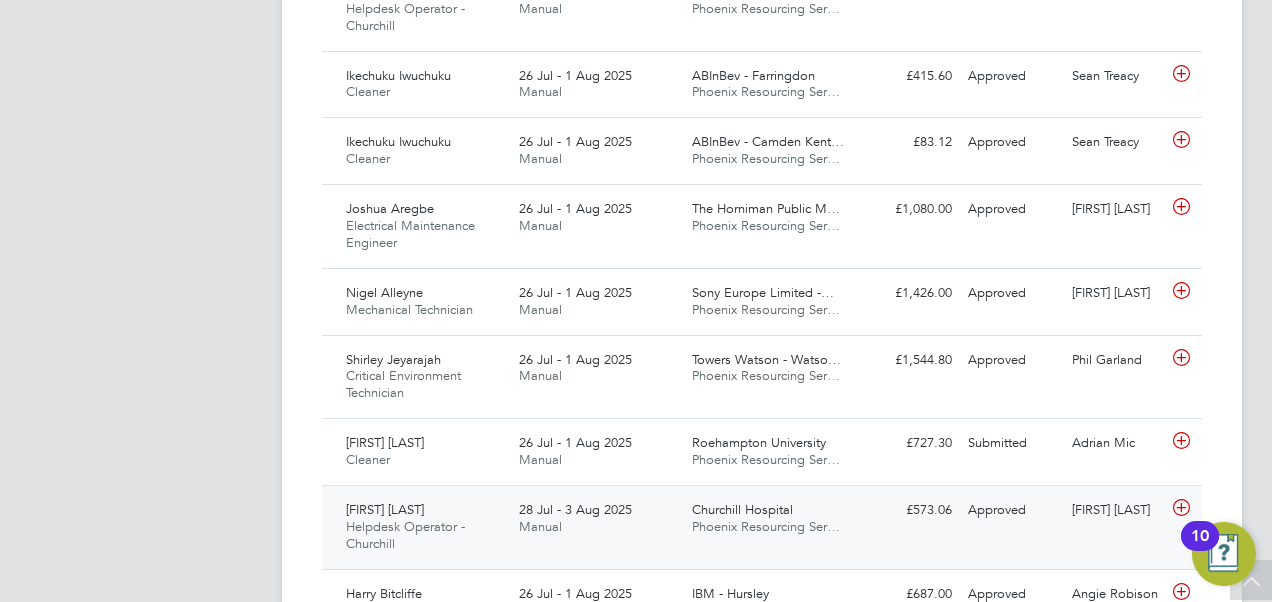click on "28 Jul - 3 Aug 2025" 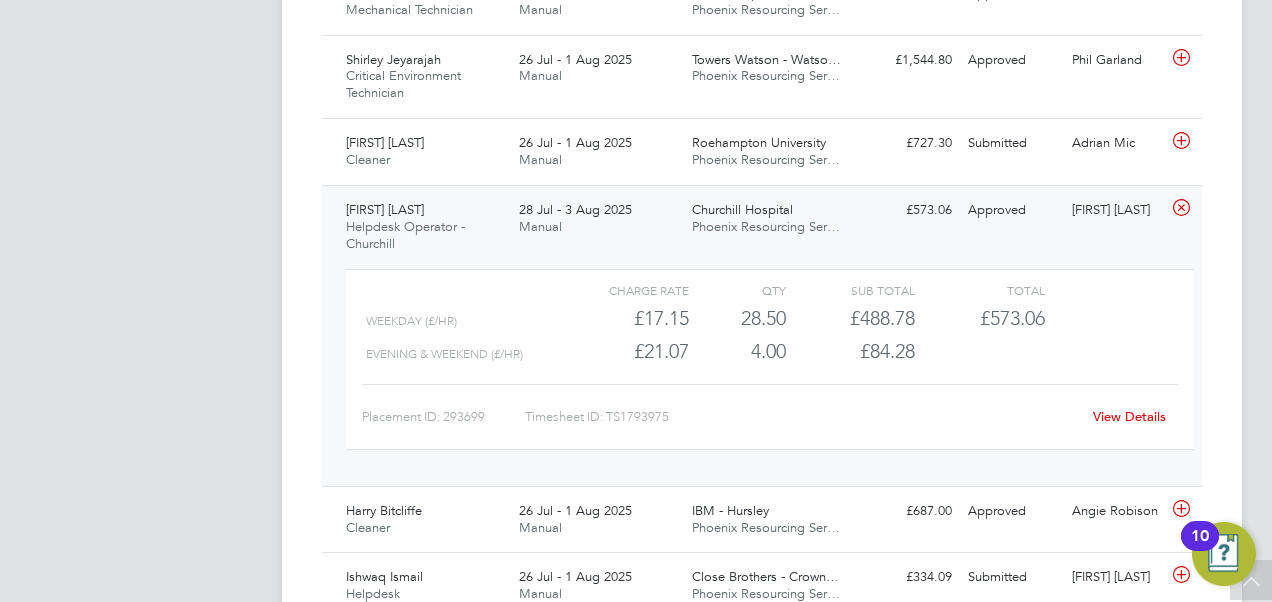 click on "View Details" 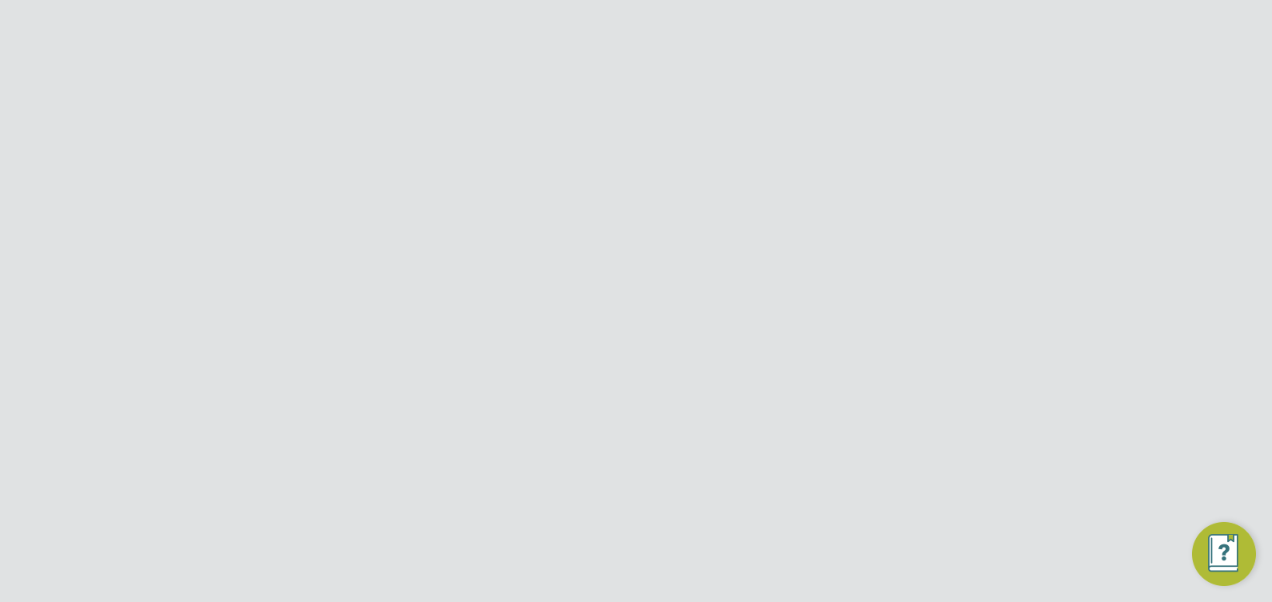 scroll, scrollTop: 0, scrollLeft: 0, axis: both 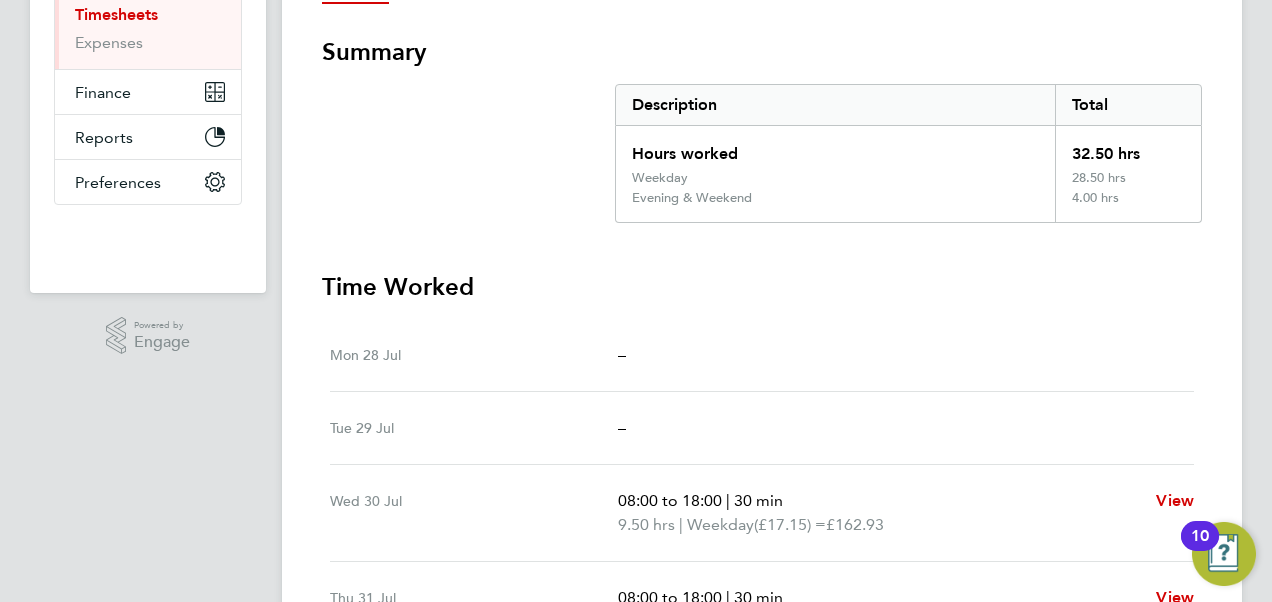 click on "Time Worked" at bounding box center [762, 287] 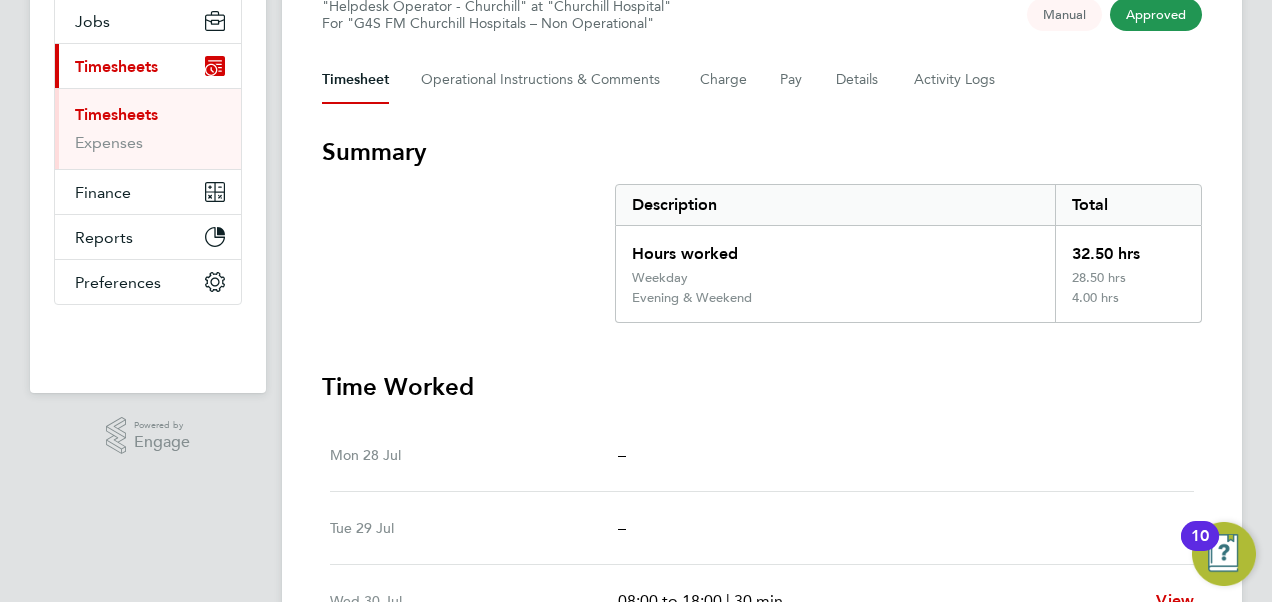 scroll, scrollTop: 39, scrollLeft: 0, axis: vertical 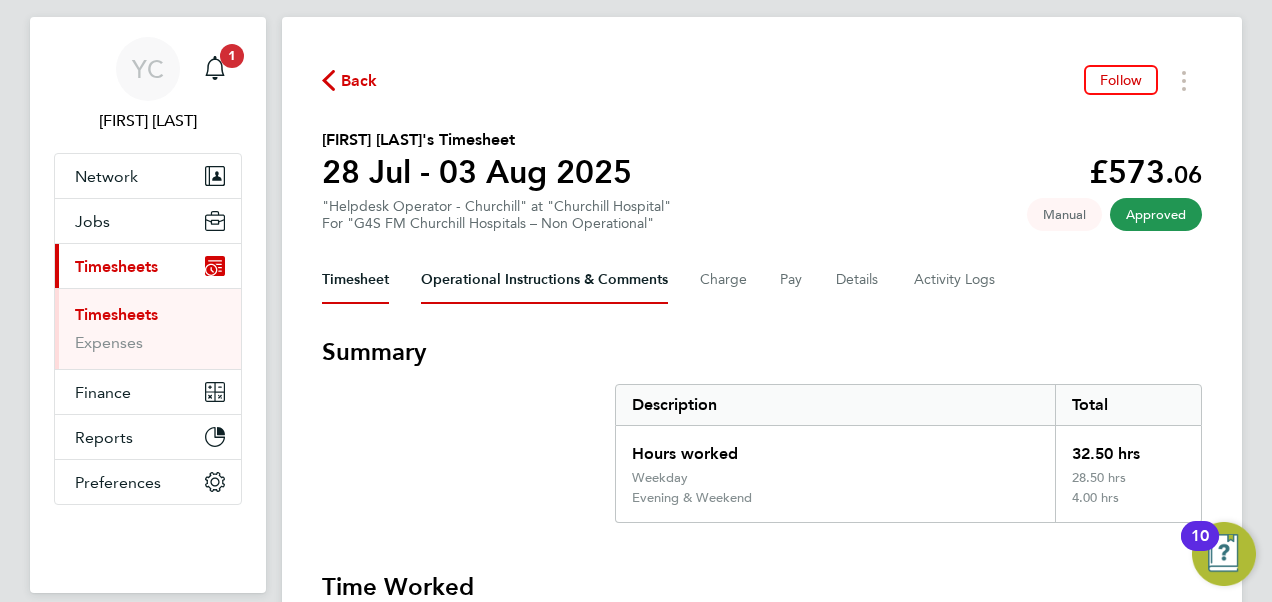click on "Operational Instructions & Comments" at bounding box center (544, 280) 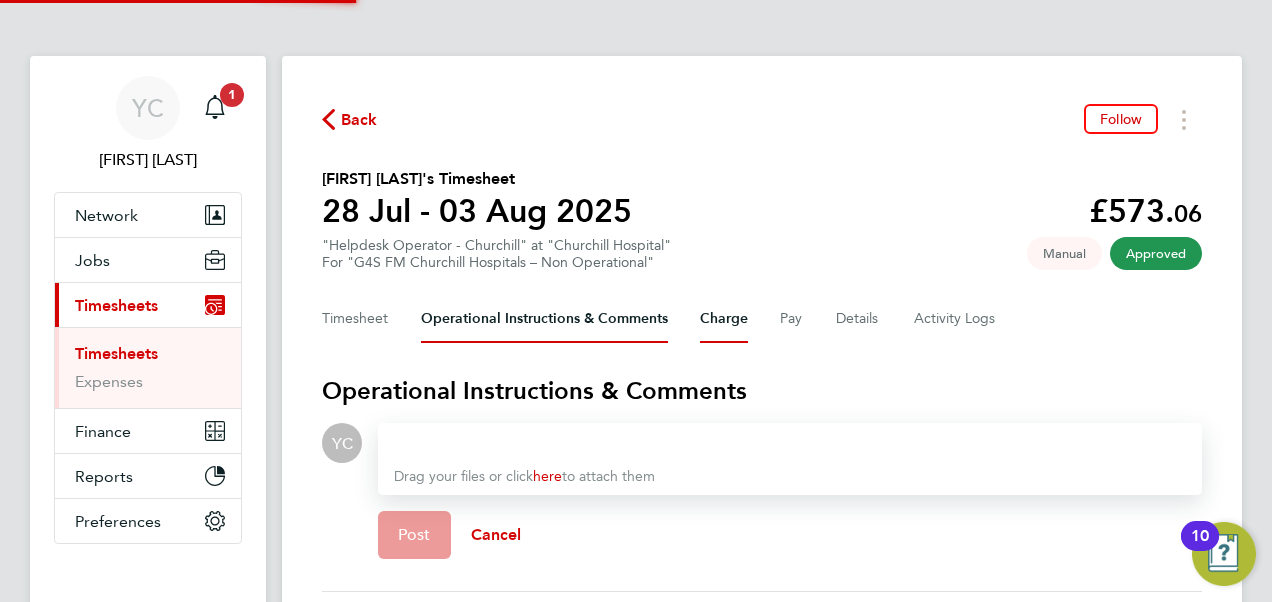 click on "Charge" at bounding box center (724, 319) 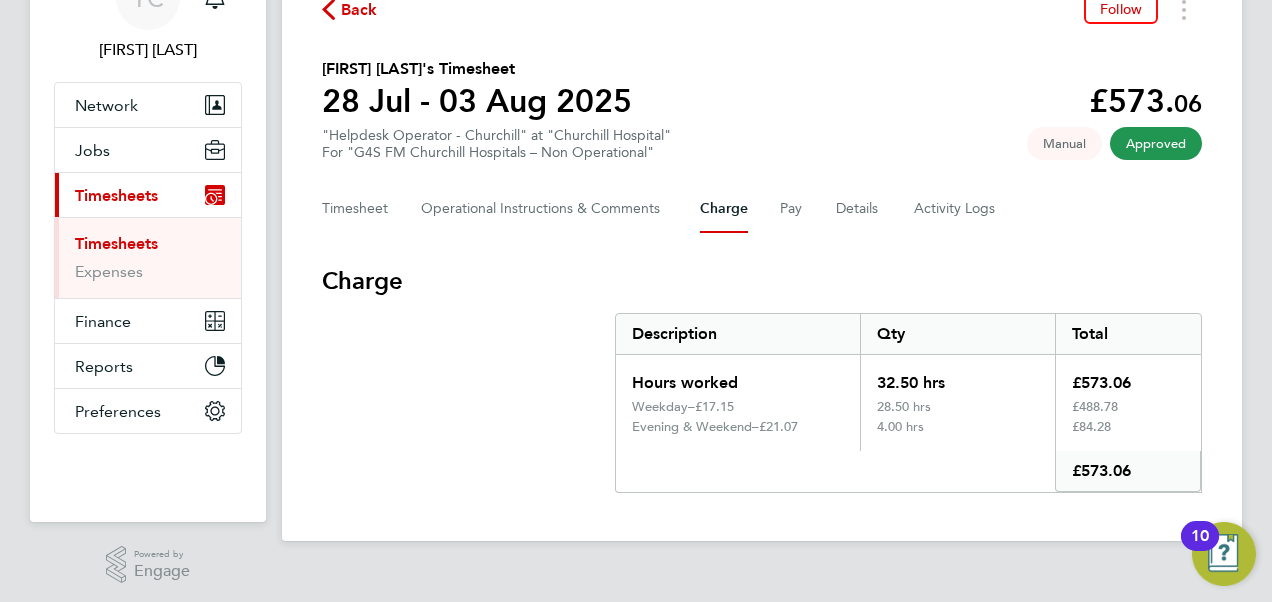 scroll, scrollTop: 113, scrollLeft: 0, axis: vertical 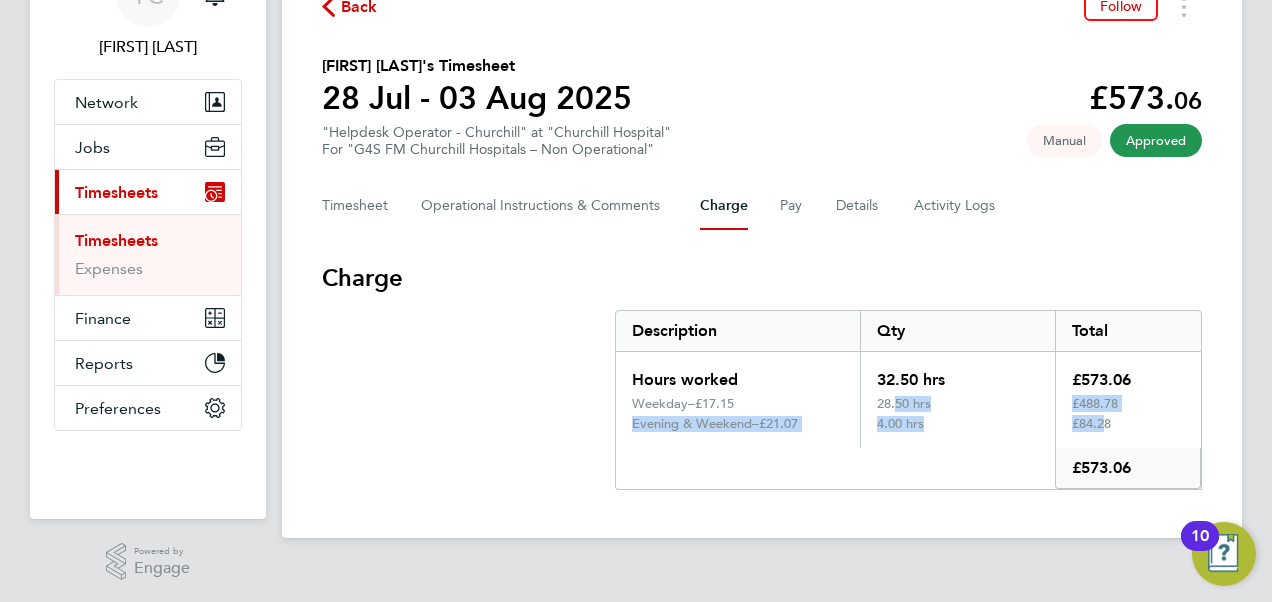 drag, startPoint x: 892, startPoint y: 408, endPoint x: 1097, endPoint y: 425, distance: 205.70367 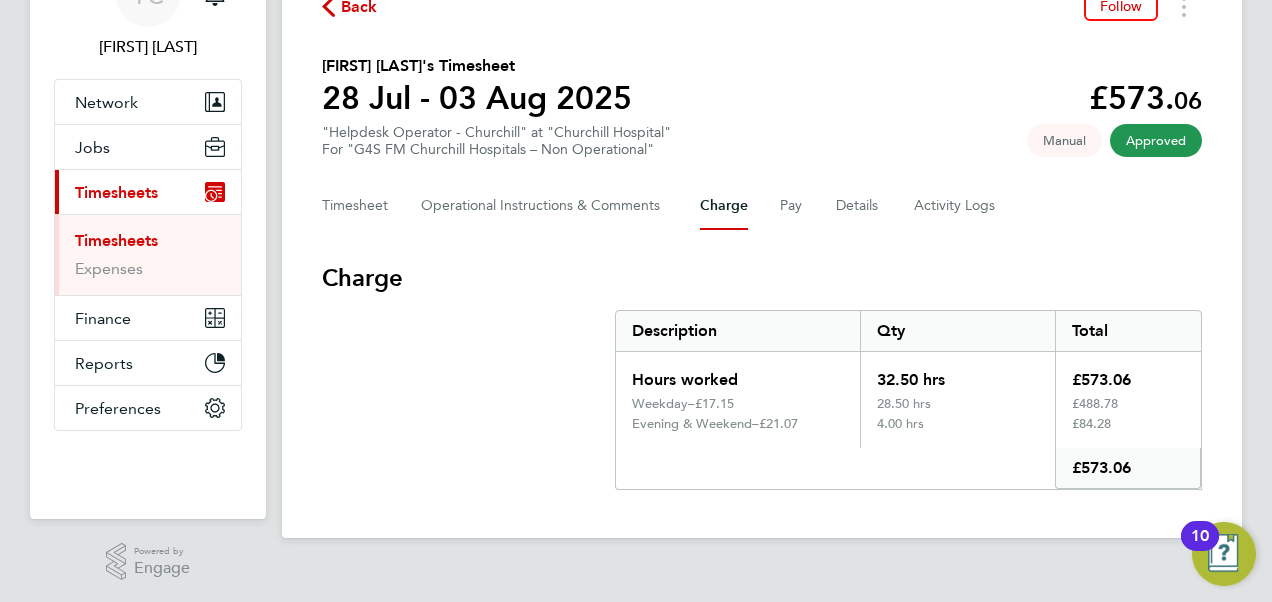 click on "£84.28" at bounding box center (1128, 432) 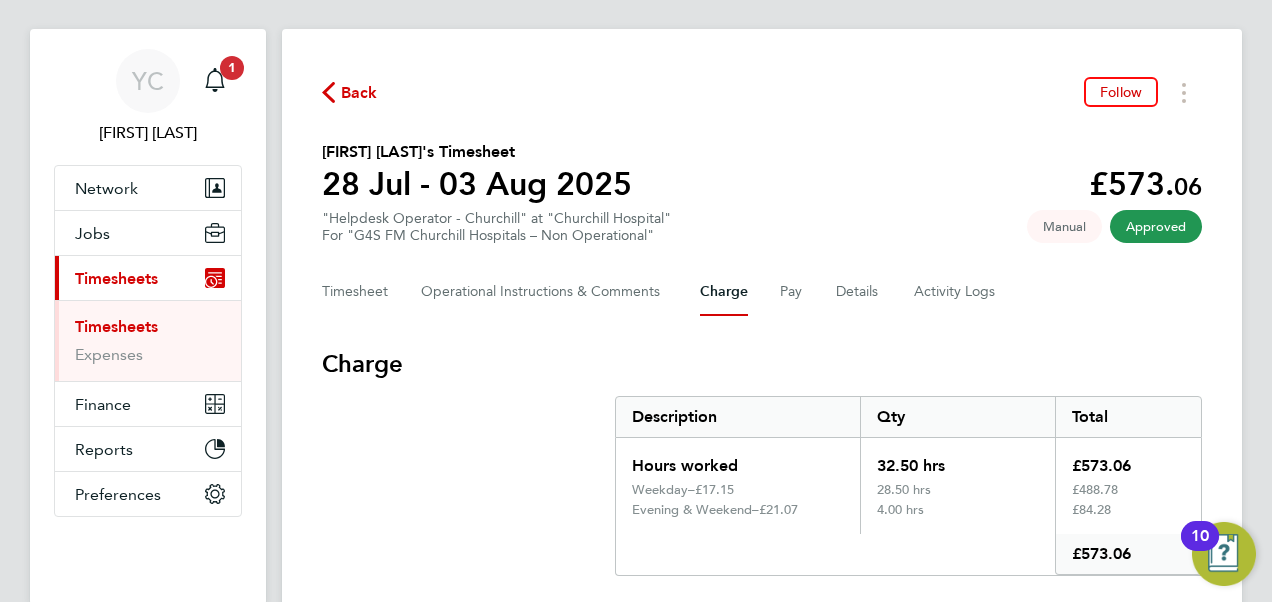 scroll, scrollTop: 113, scrollLeft: 0, axis: vertical 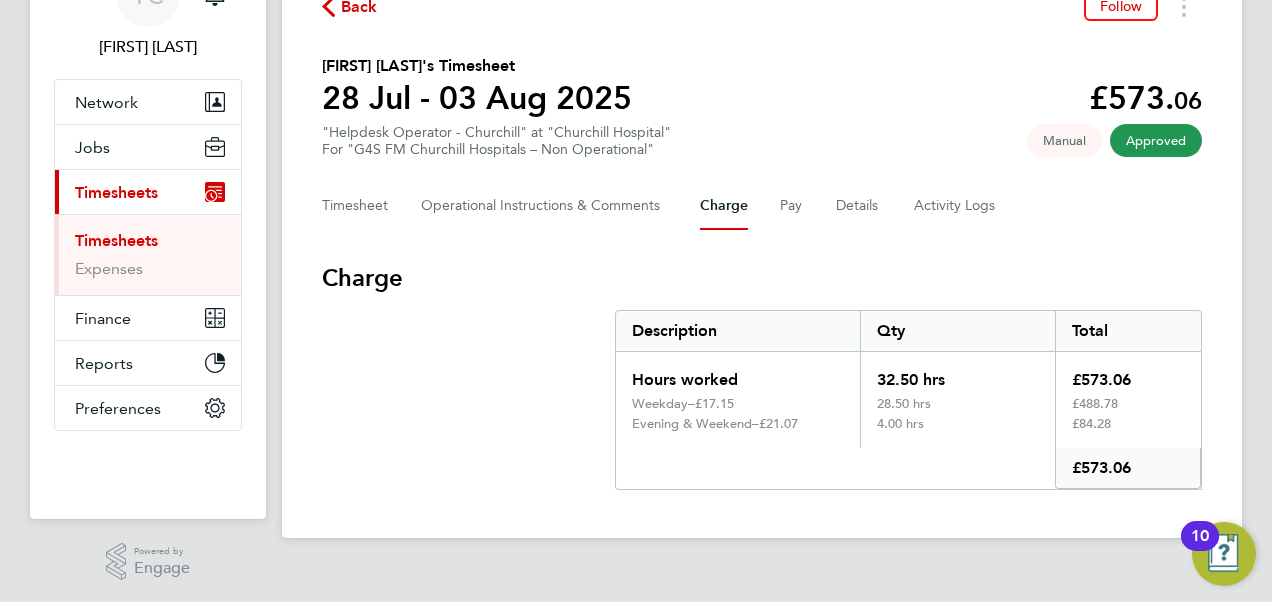 click on "£84.28" at bounding box center [1128, 432] 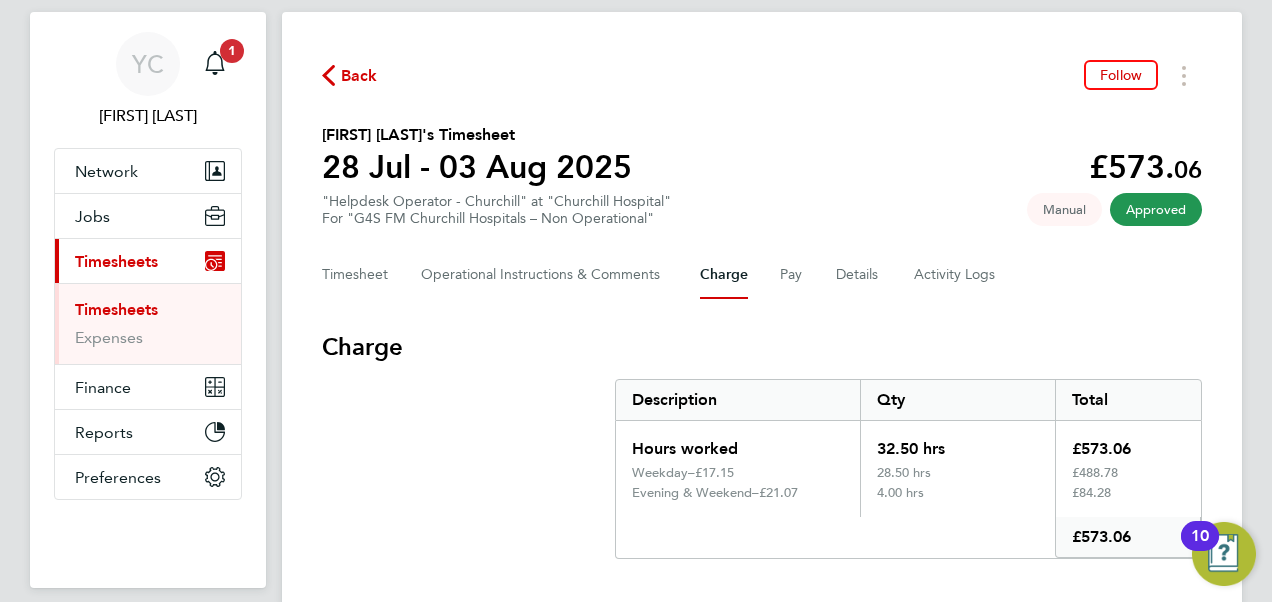scroll, scrollTop: 0, scrollLeft: 0, axis: both 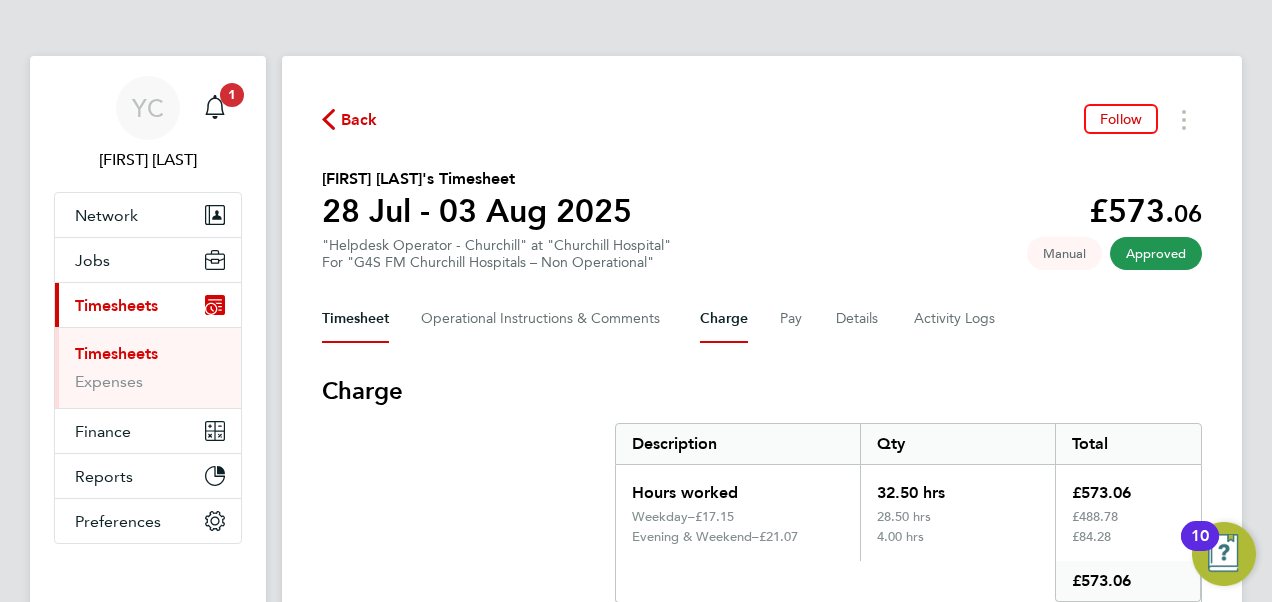 click on "Timesheet" at bounding box center [355, 319] 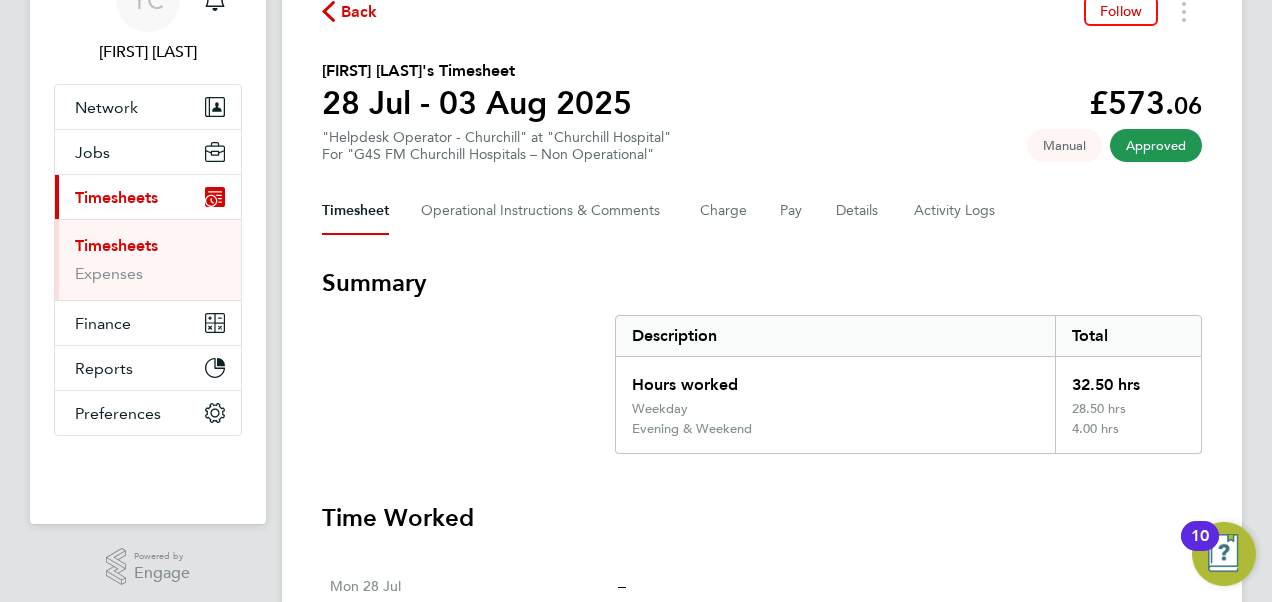 scroll, scrollTop: 139, scrollLeft: 0, axis: vertical 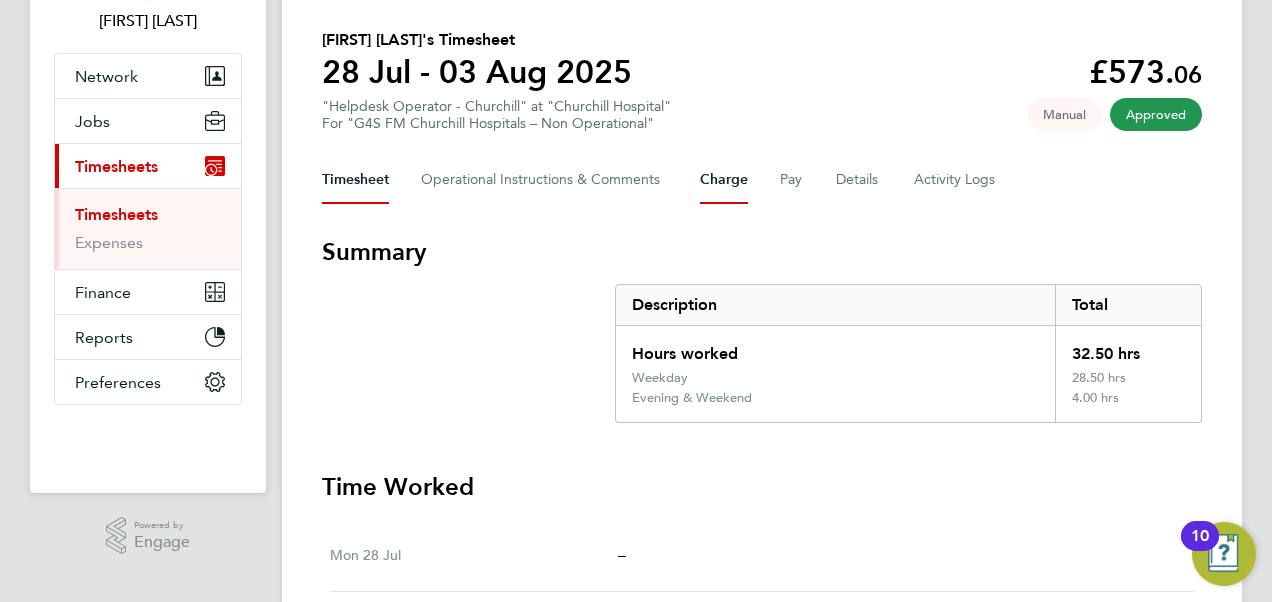 click on "Charge" at bounding box center [724, 180] 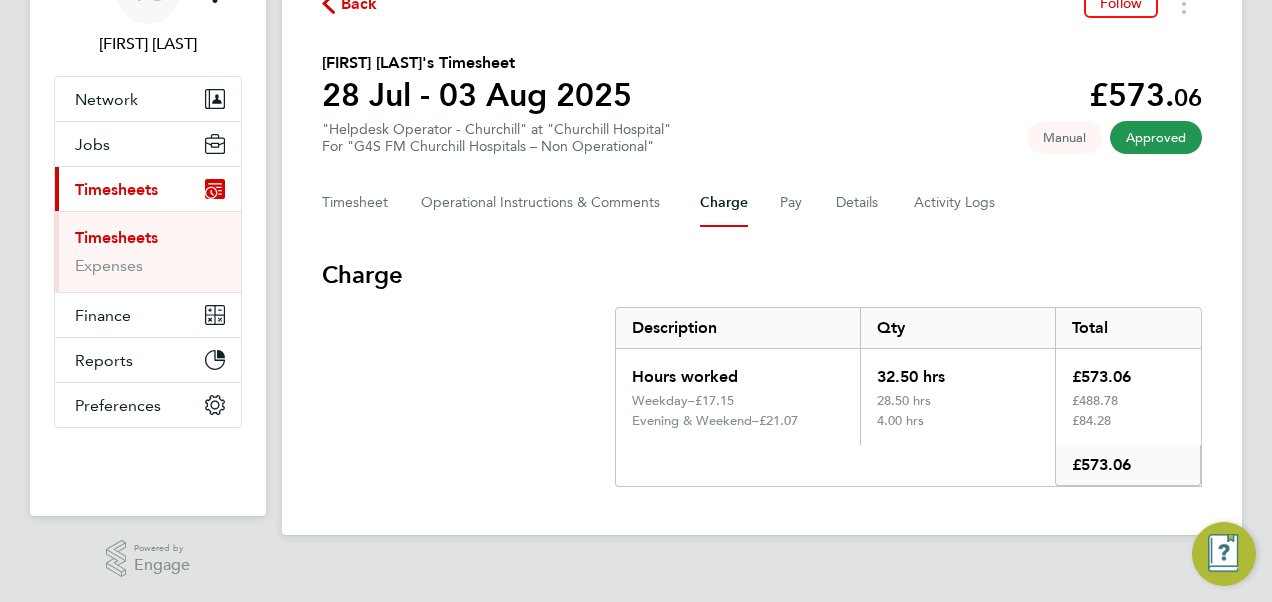 scroll, scrollTop: 0, scrollLeft: 0, axis: both 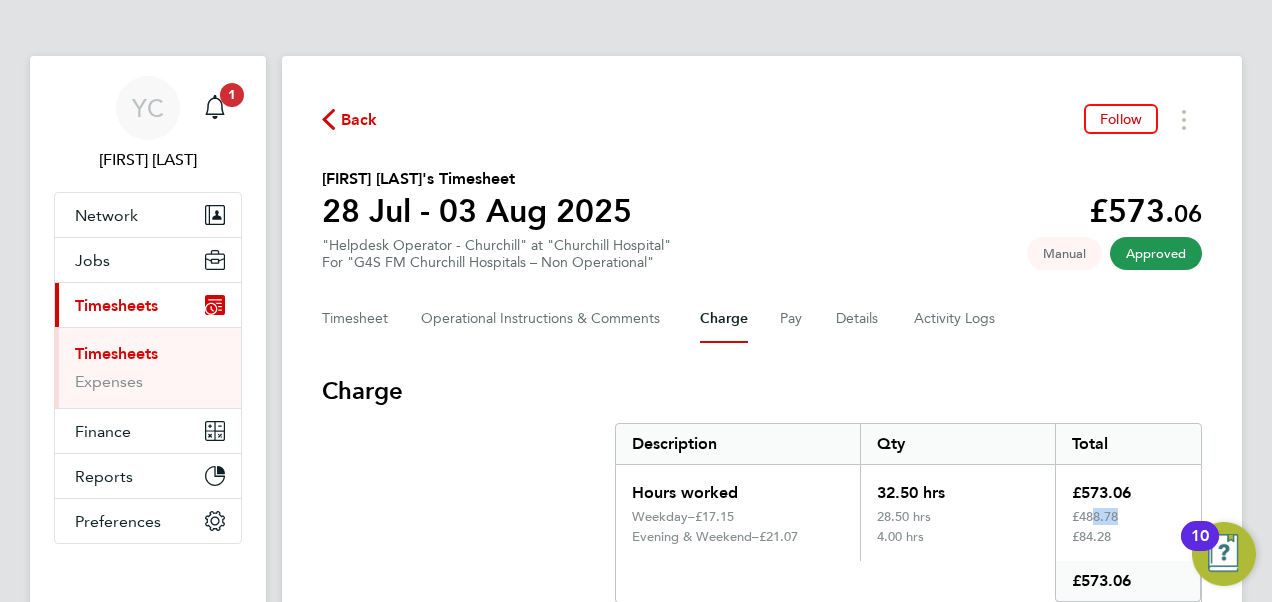 drag, startPoint x: 1085, startPoint y: 522, endPoint x: 1107, endPoint y: 520, distance: 22.090721 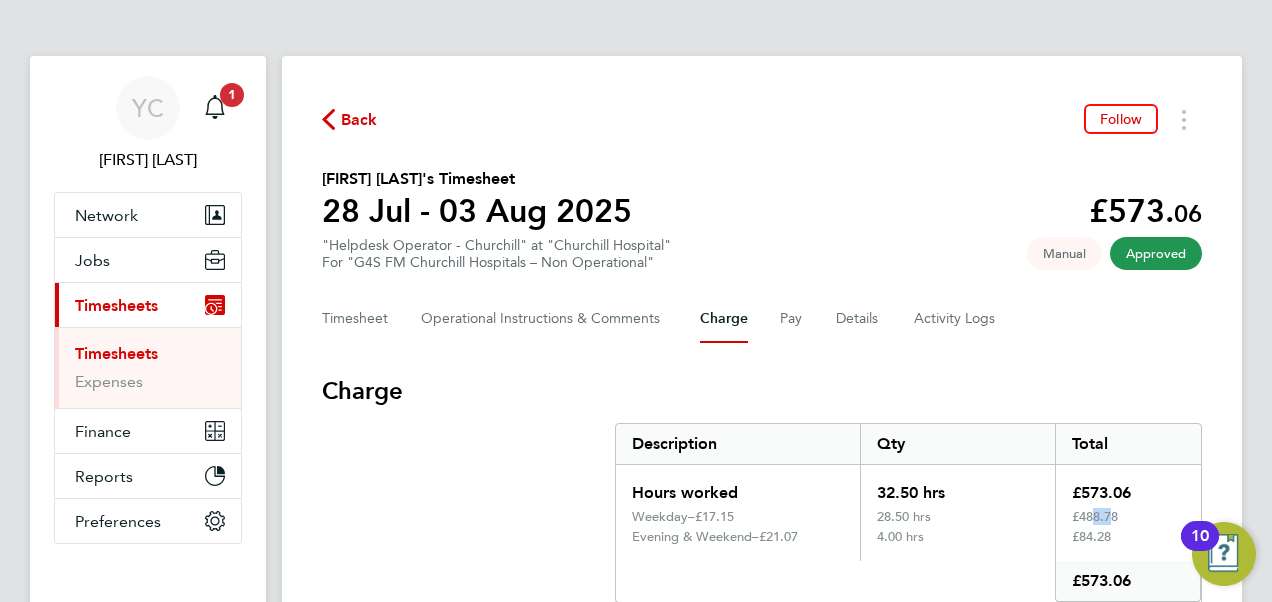 click on "£488.78" at bounding box center (1128, 519) 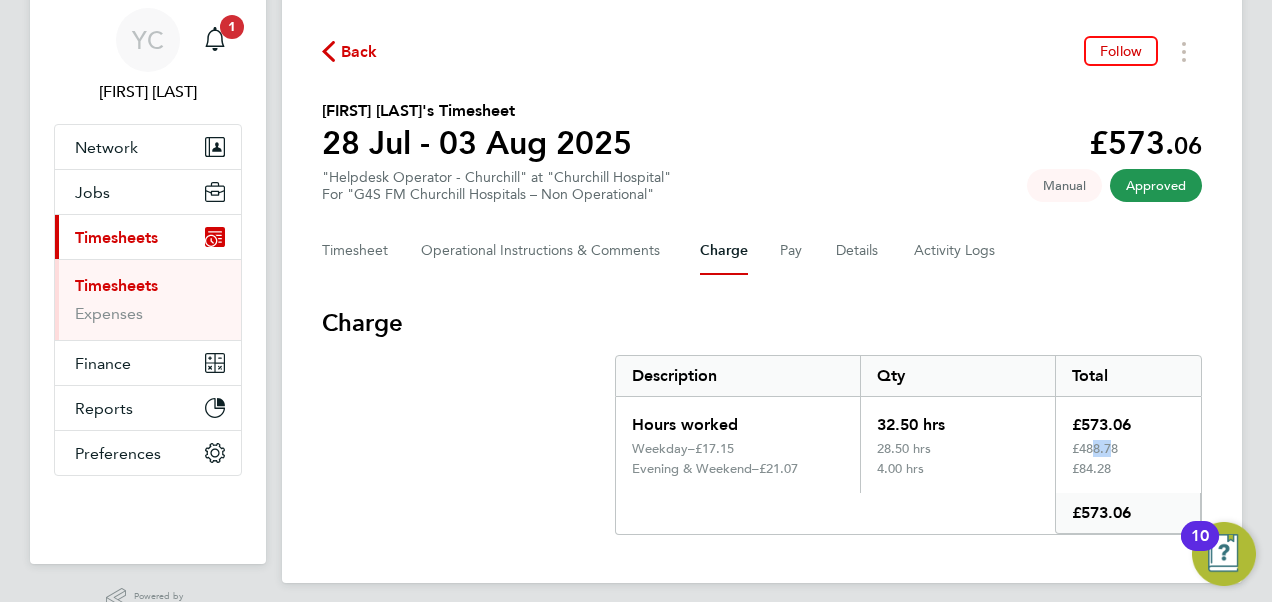 scroll, scrollTop: 100, scrollLeft: 0, axis: vertical 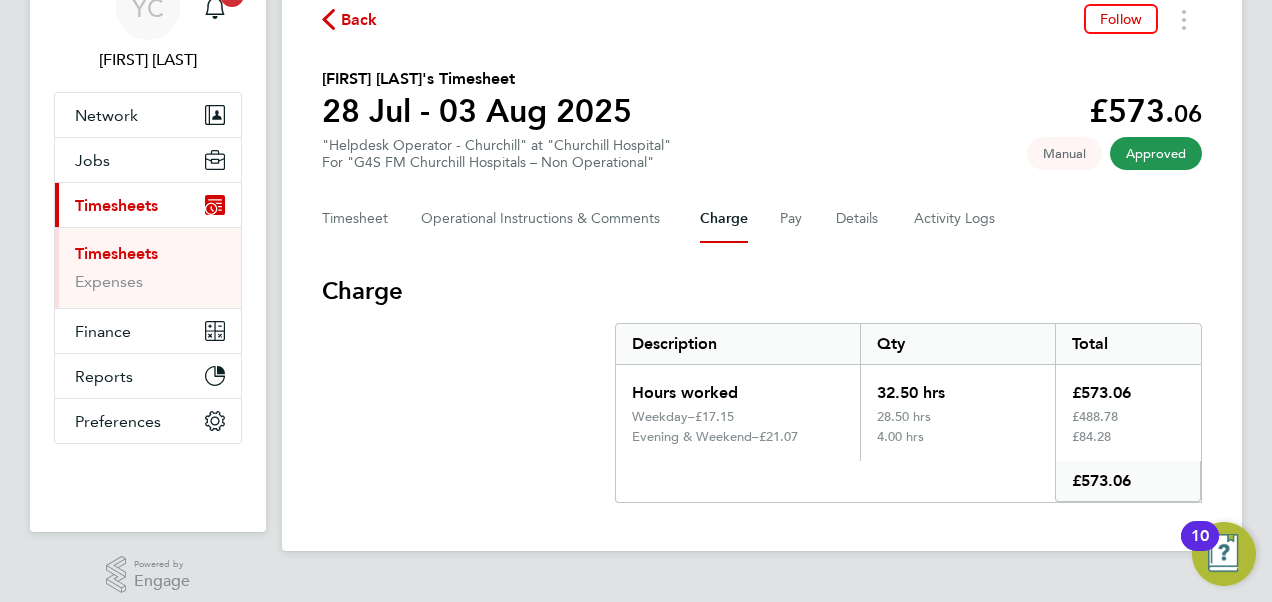 click on "£84.28" at bounding box center (1128, 445) 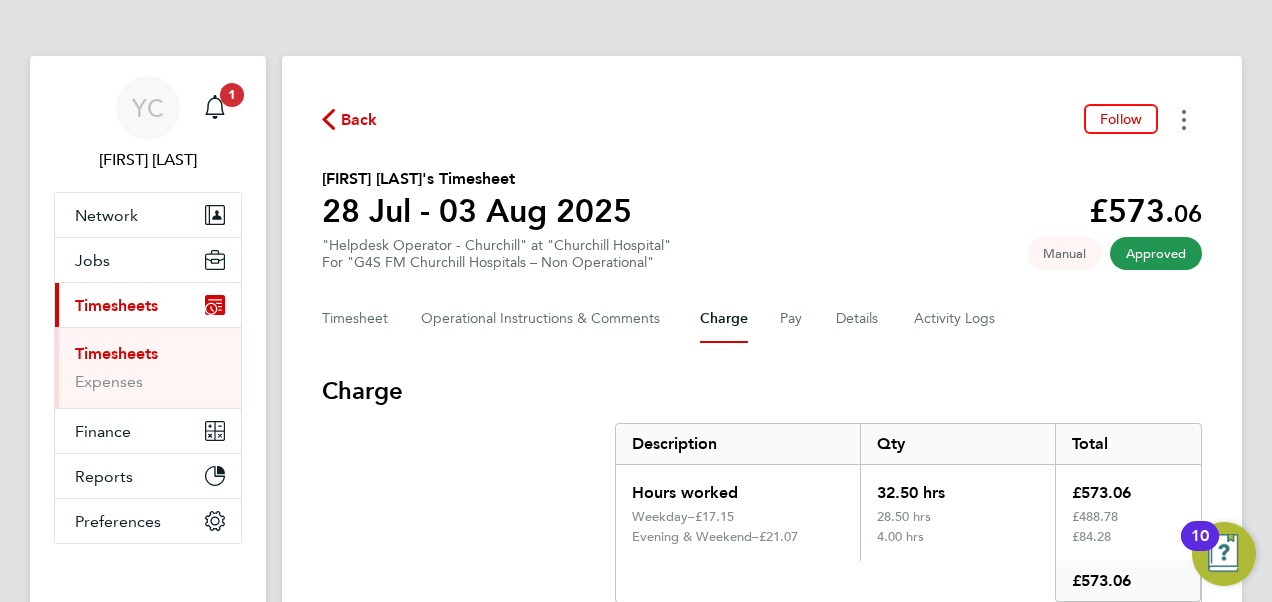 click at bounding box center [1184, 119] 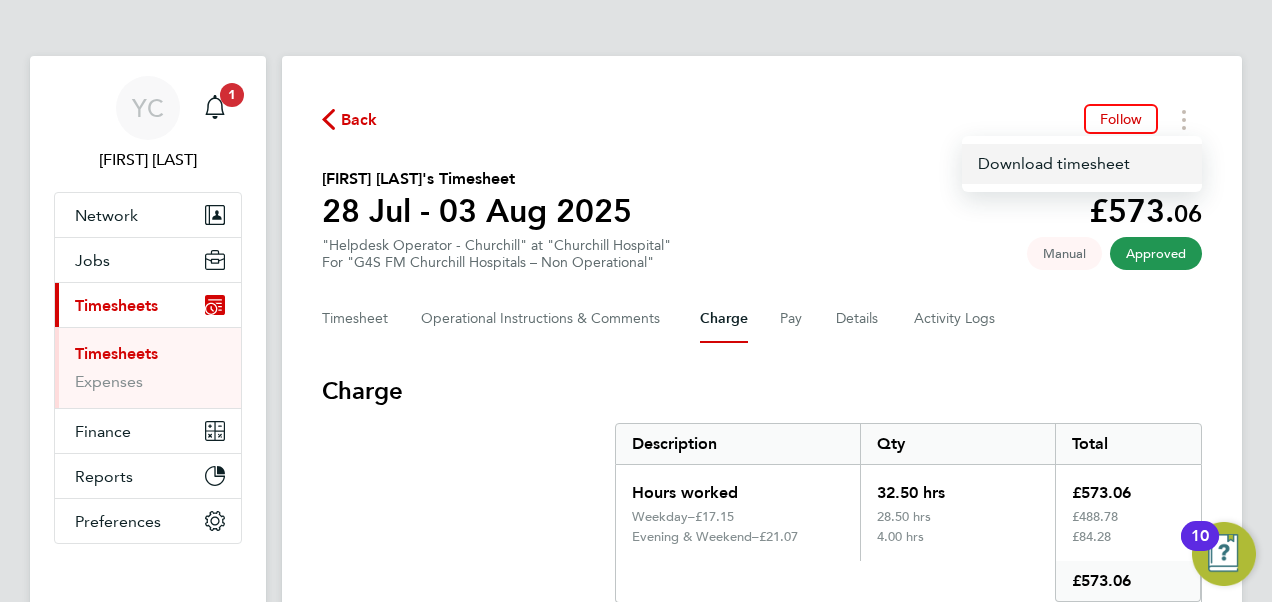 click on "Download timesheet" 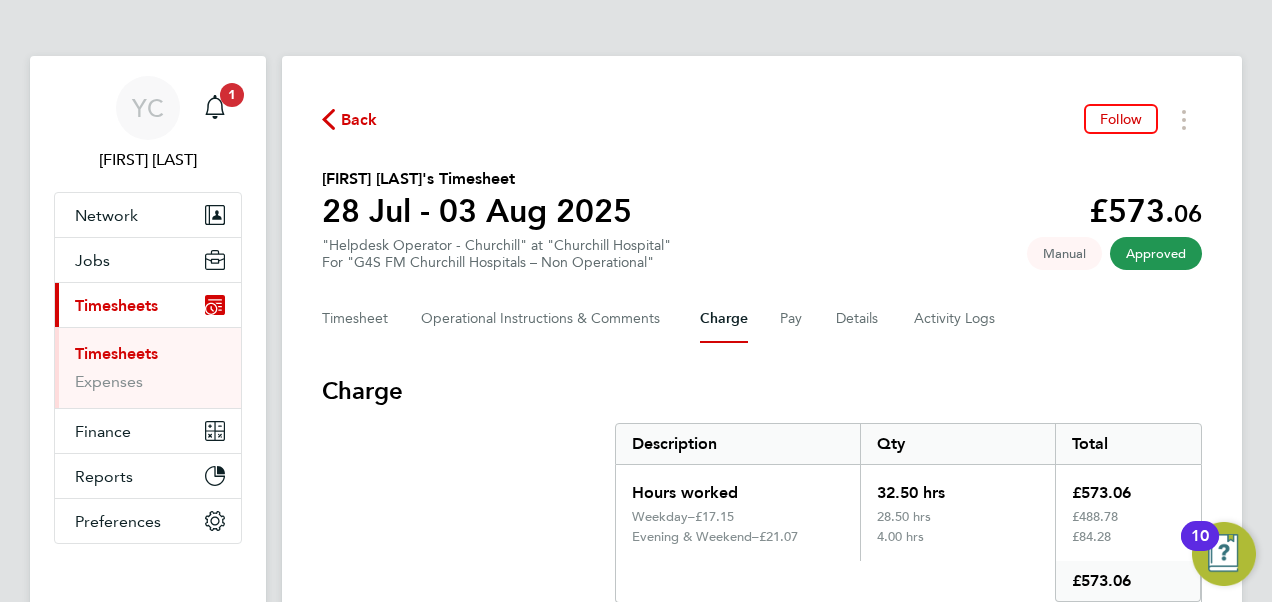 click on "Timesheets" at bounding box center (116, 353) 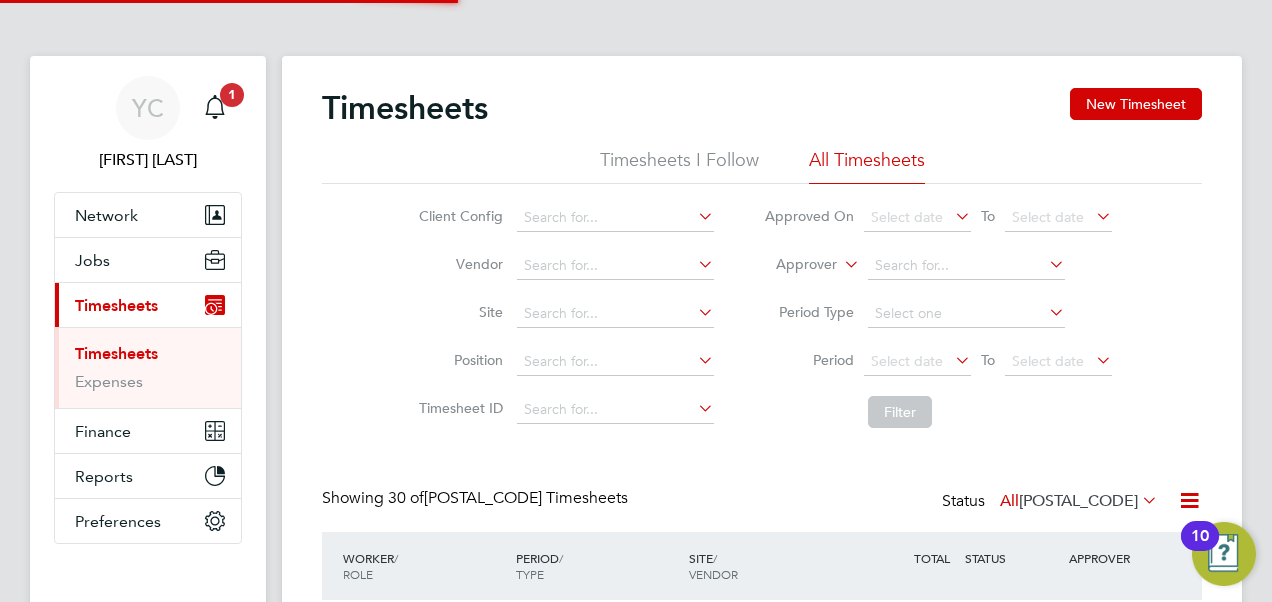 scroll, scrollTop: 262, scrollLeft: 0, axis: vertical 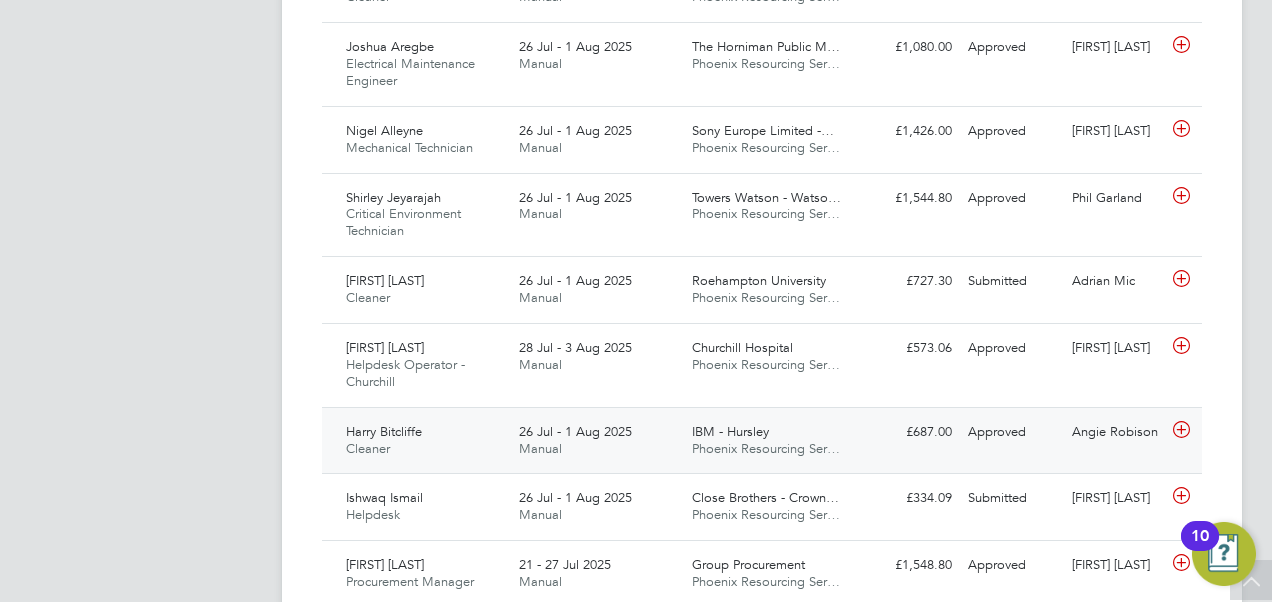 drag, startPoint x: 459, startPoint y: 446, endPoint x: 447, endPoint y: 441, distance: 13 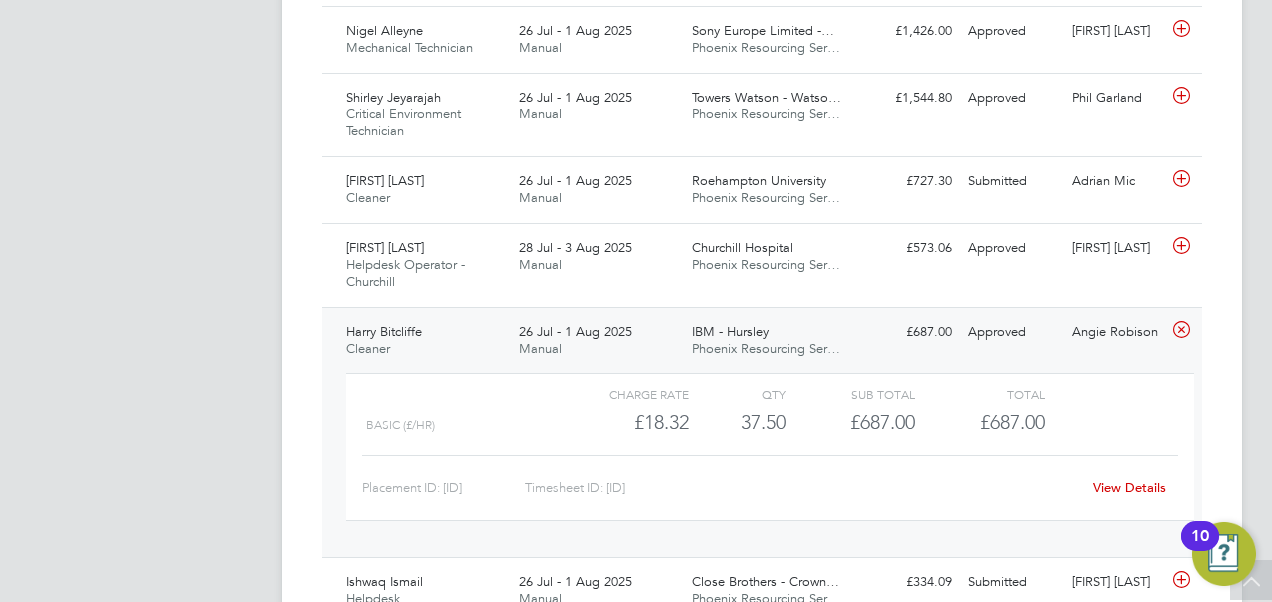 click on "View Details" 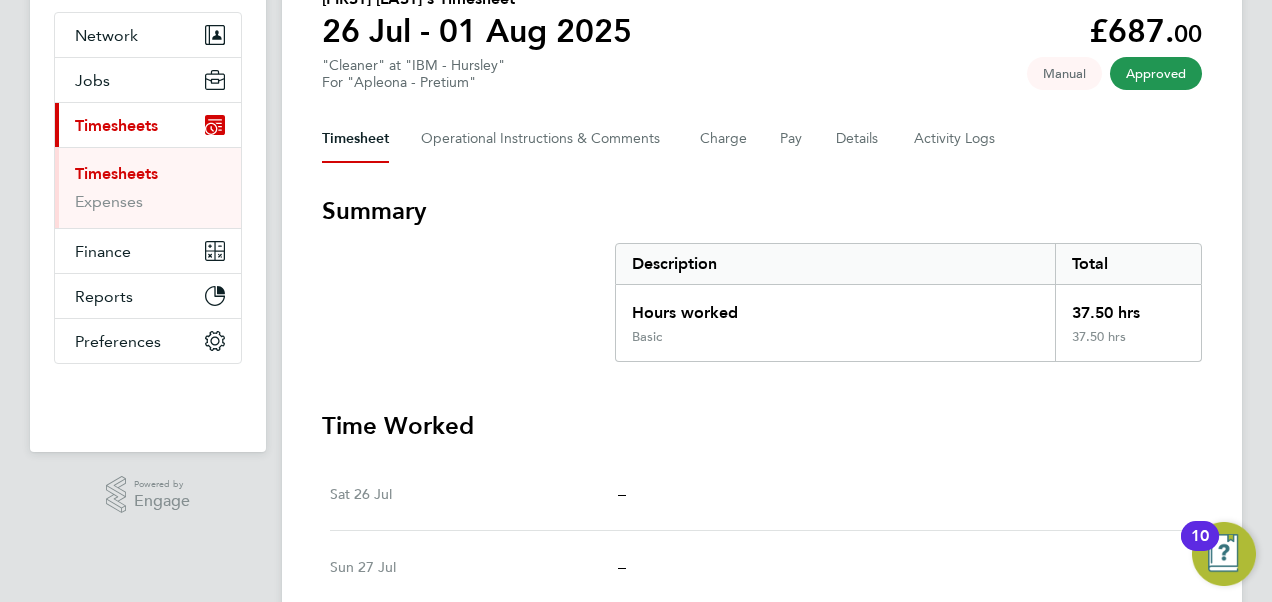 scroll, scrollTop: 139, scrollLeft: 0, axis: vertical 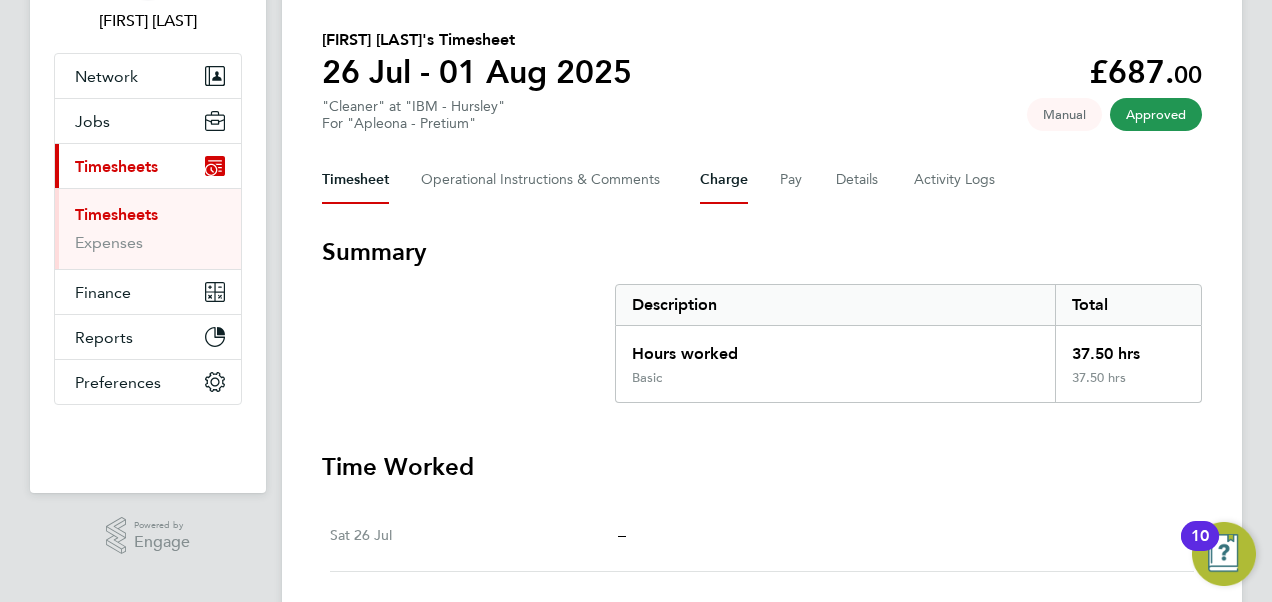 click on "Charge" at bounding box center [724, 180] 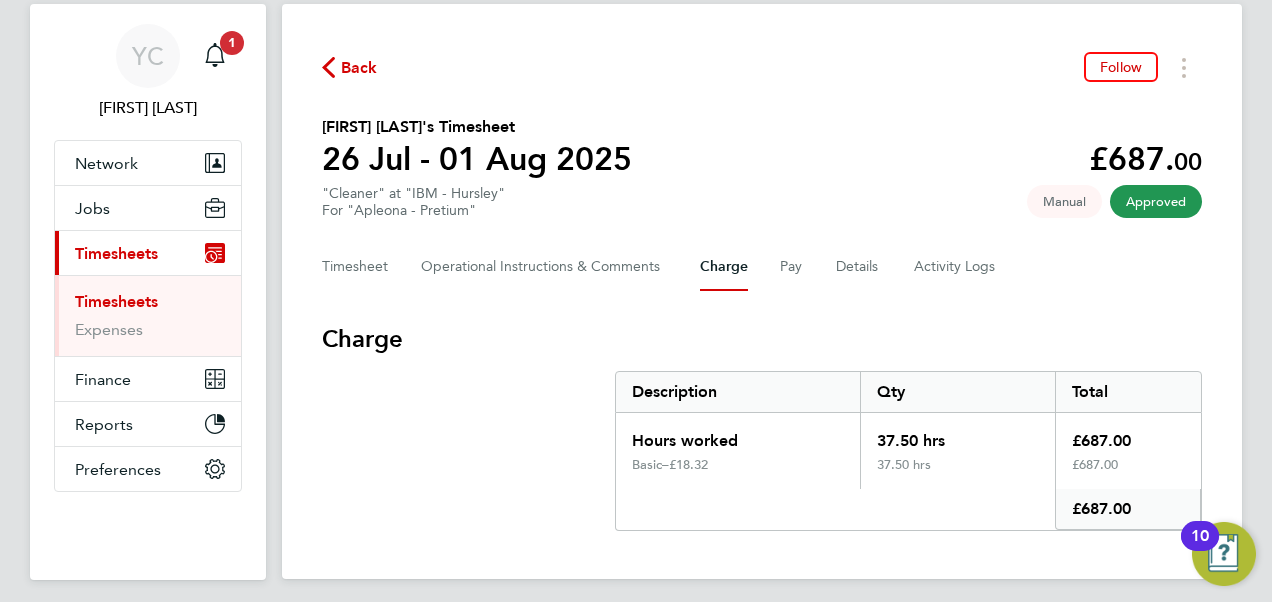 scroll, scrollTop: 0, scrollLeft: 0, axis: both 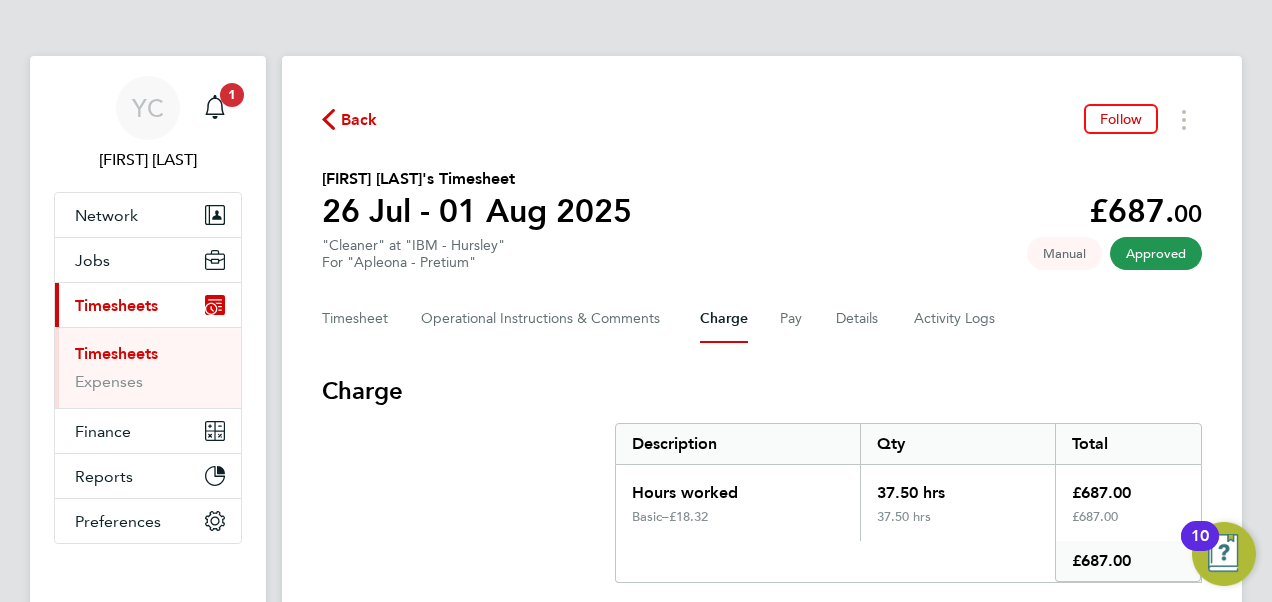 click on "Back  Follow" 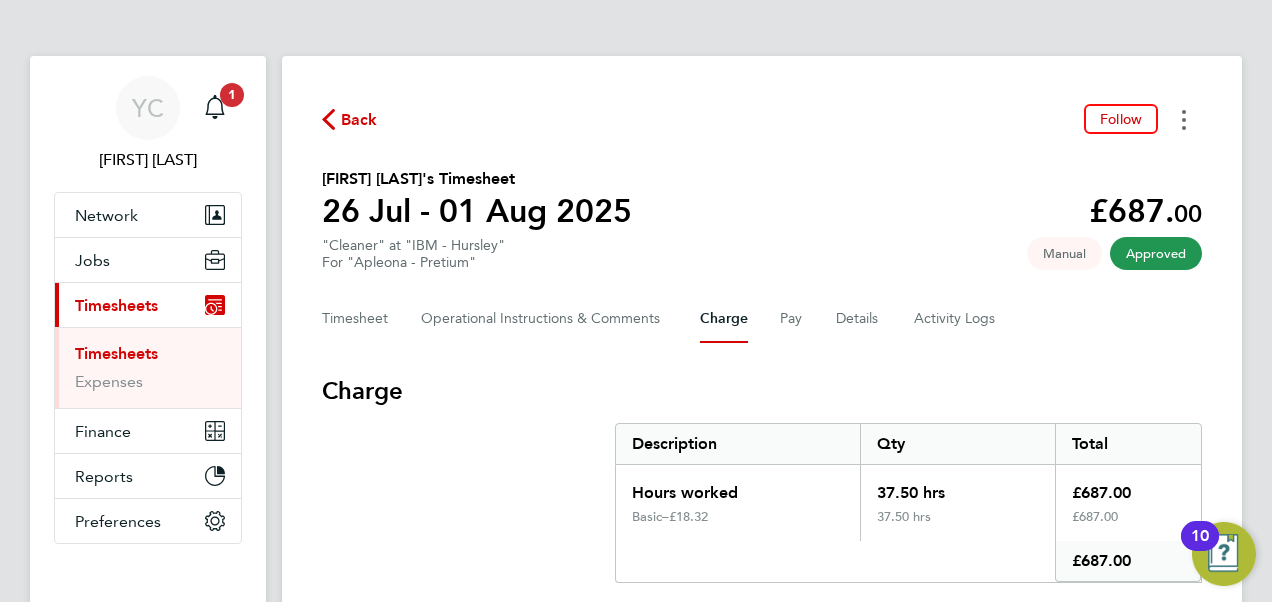 click at bounding box center [1184, 119] 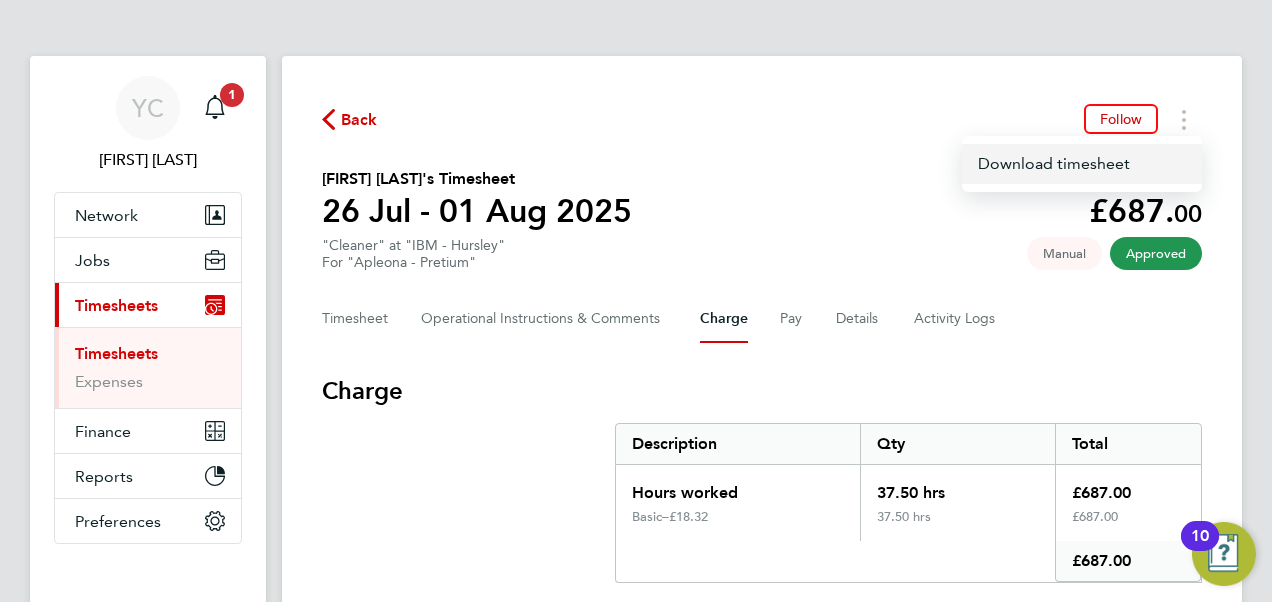 click on "Download timesheet" 